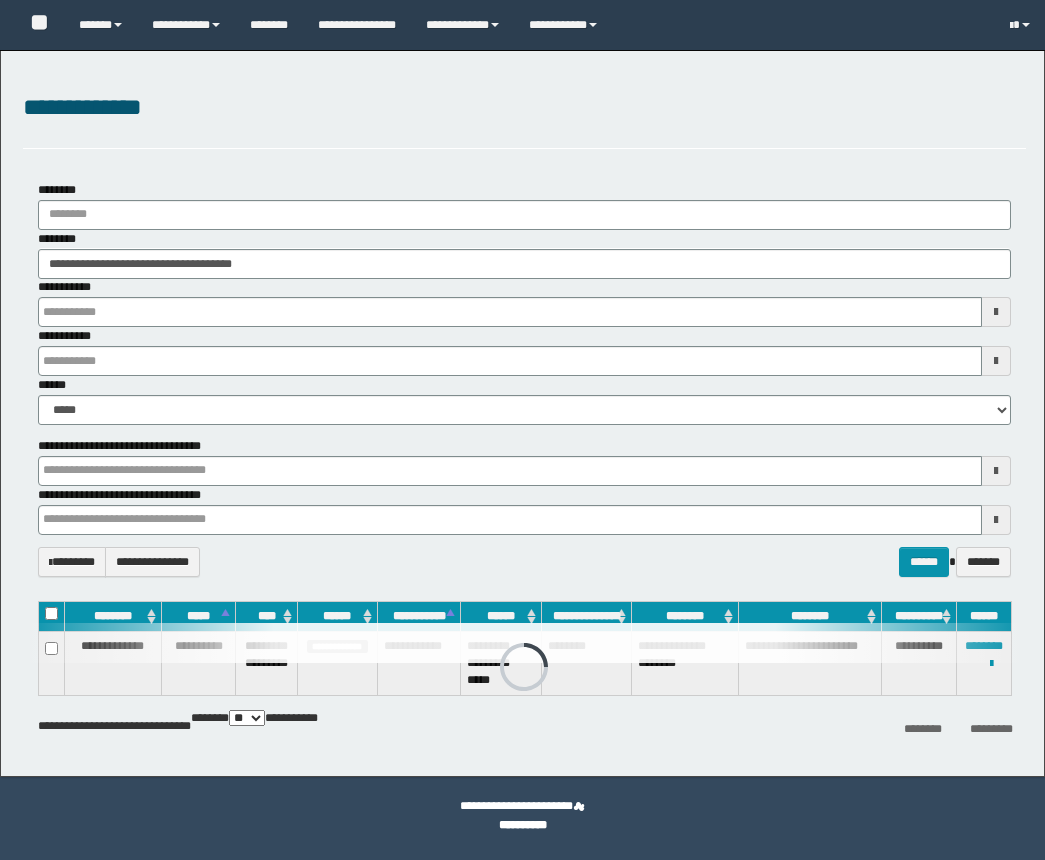 click on "**********" at bounding box center (563, 25) 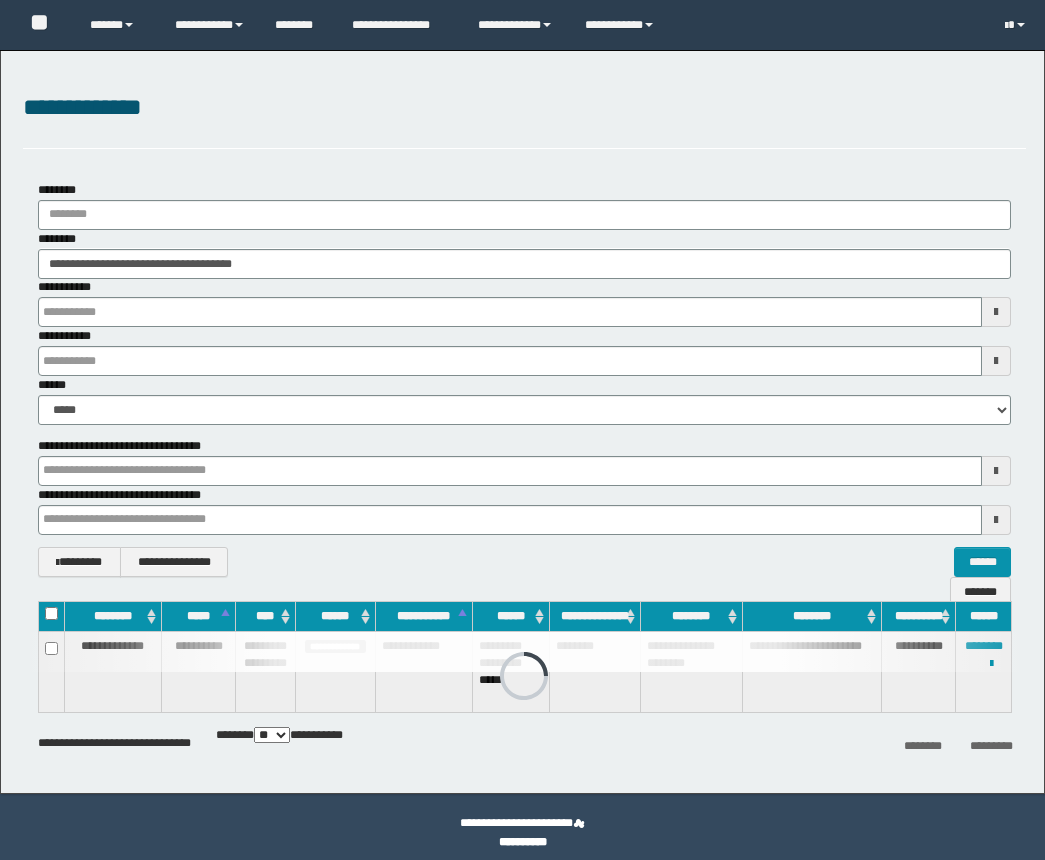 scroll, scrollTop: 0, scrollLeft: 0, axis: both 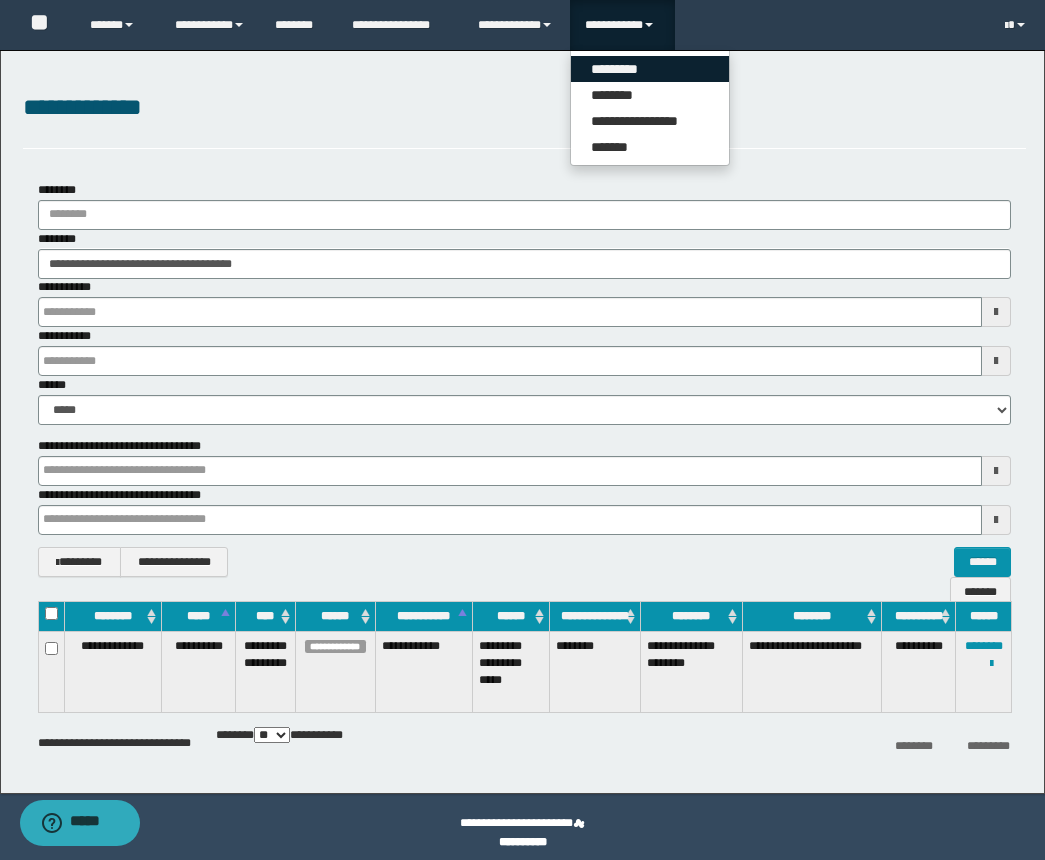 click on "*********" at bounding box center [650, 69] 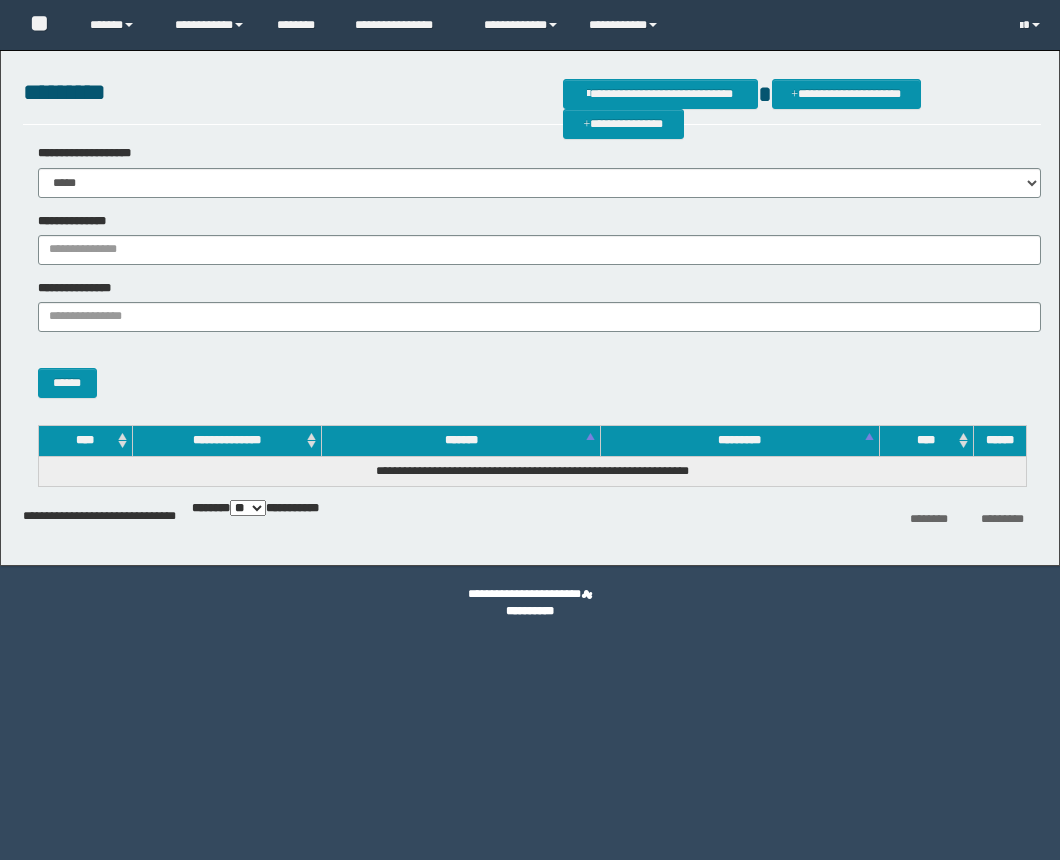 scroll, scrollTop: 0, scrollLeft: 0, axis: both 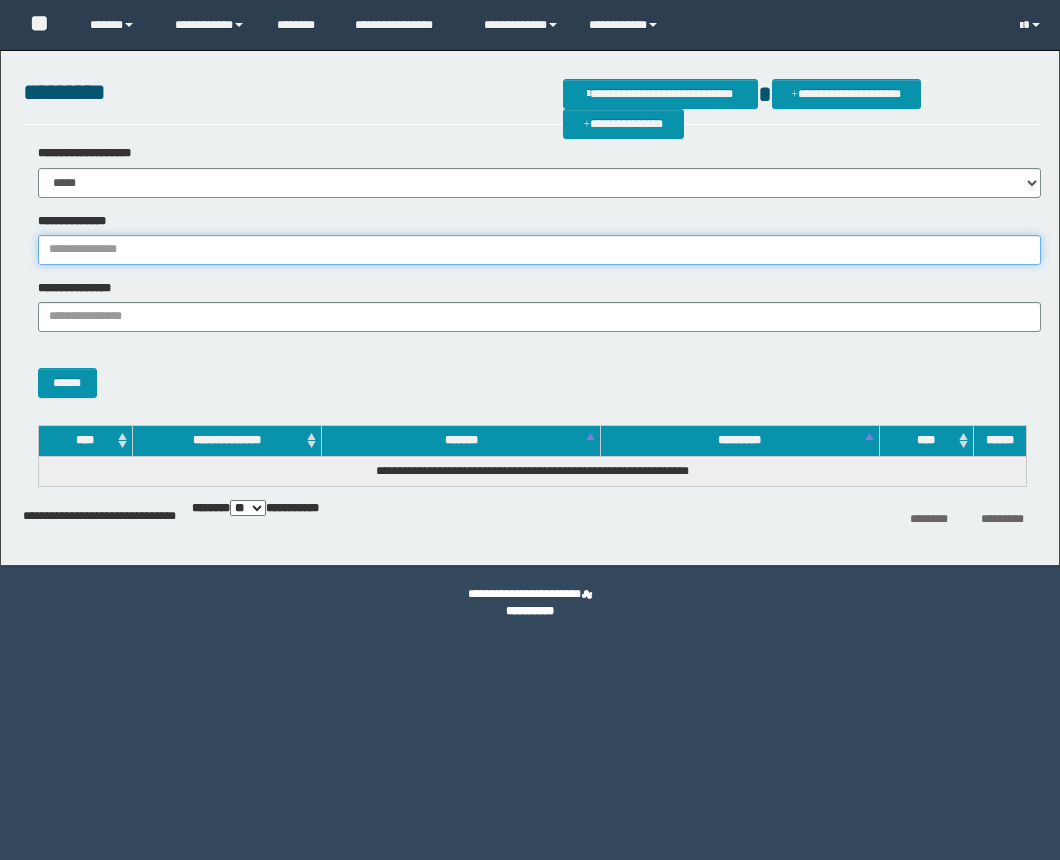 click on "**********" at bounding box center [539, 250] 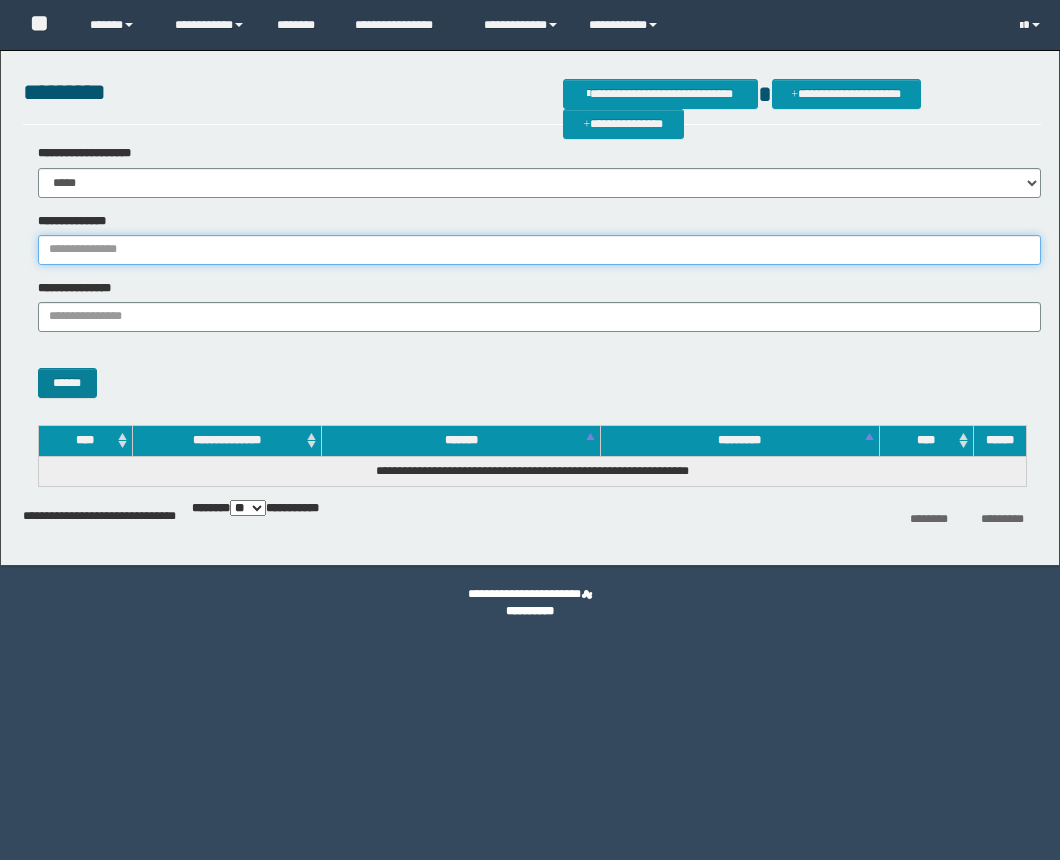 paste on "**********" 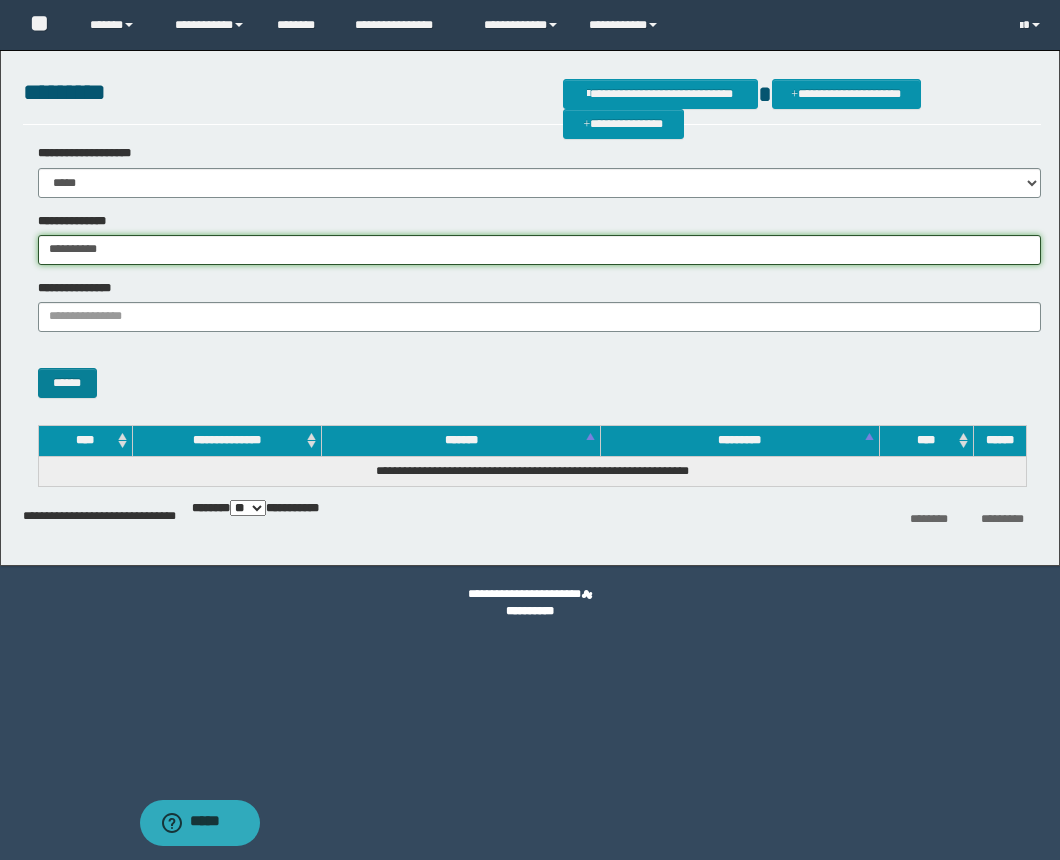 type on "**********" 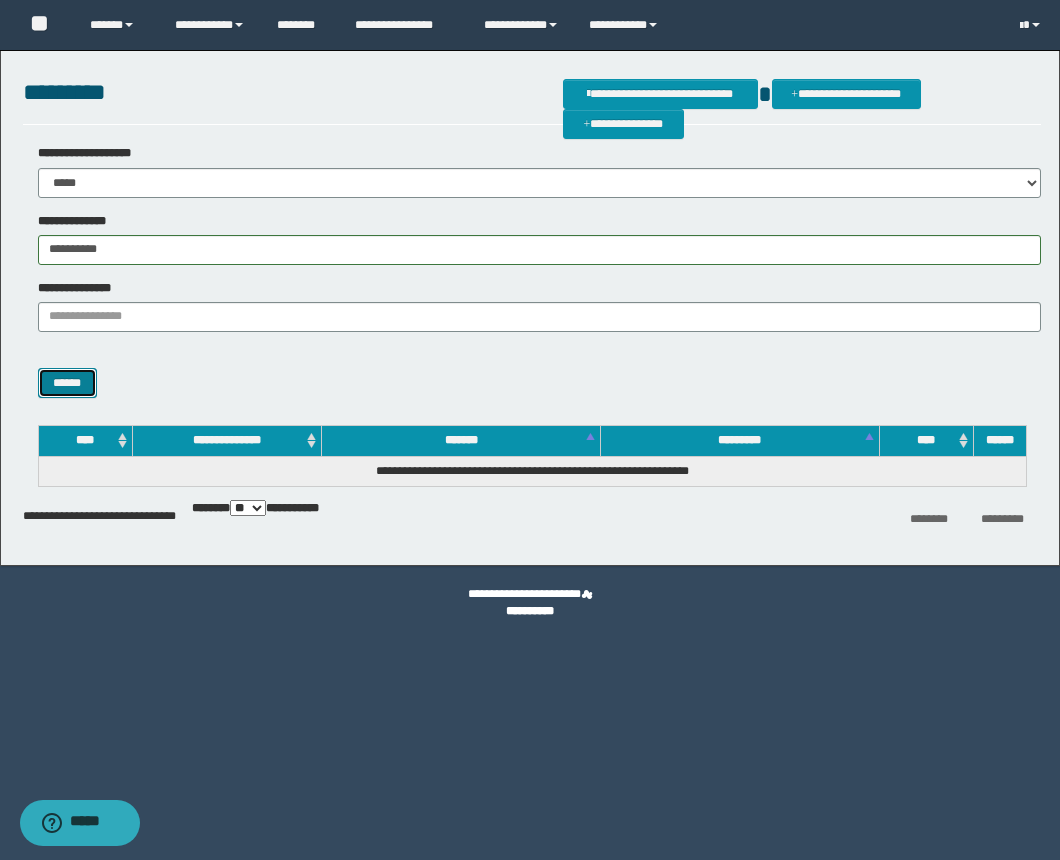 click on "******" at bounding box center (67, 383) 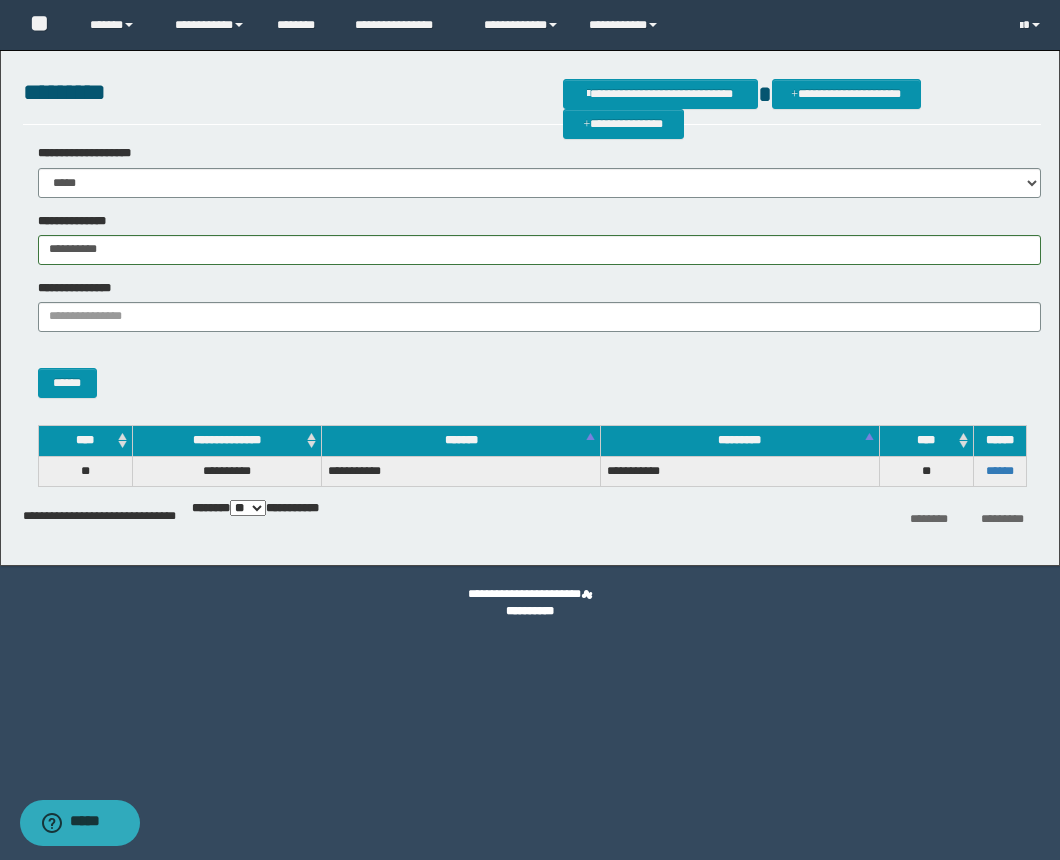 click on "******" at bounding box center [999, 471] 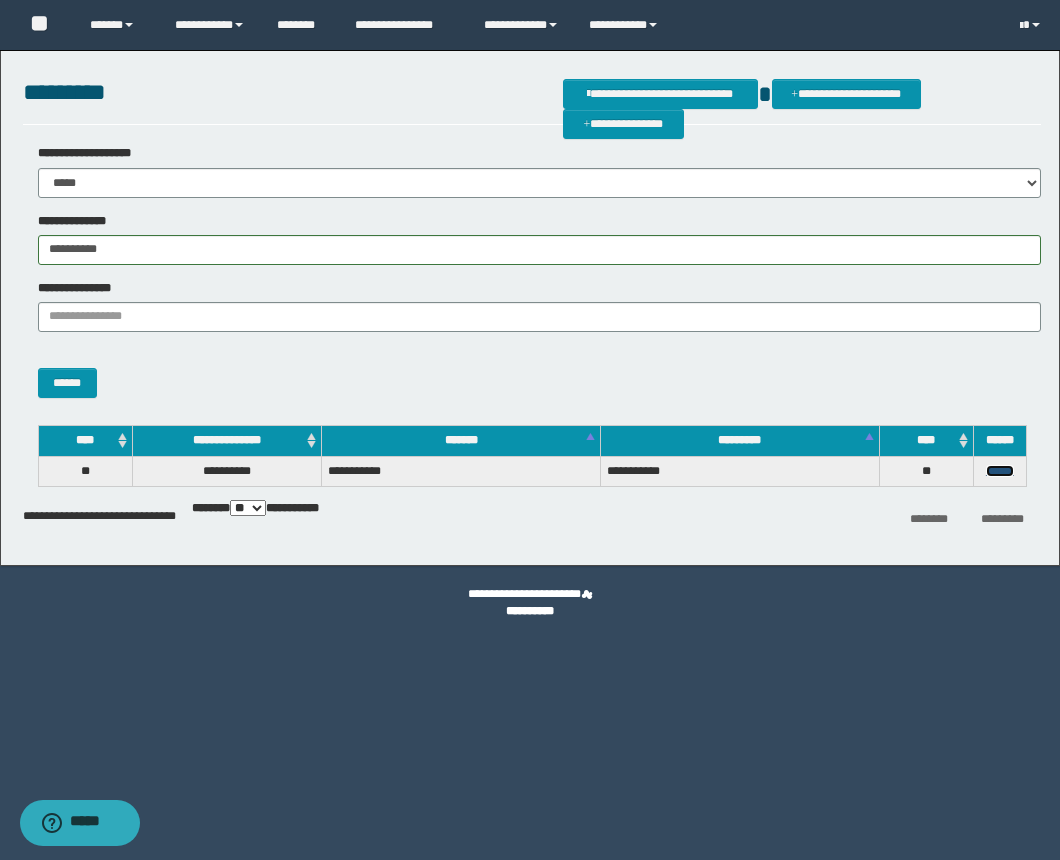 drag, startPoint x: 994, startPoint y: 466, endPoint x: 876, endPoint y: 421, distance: 126.28935 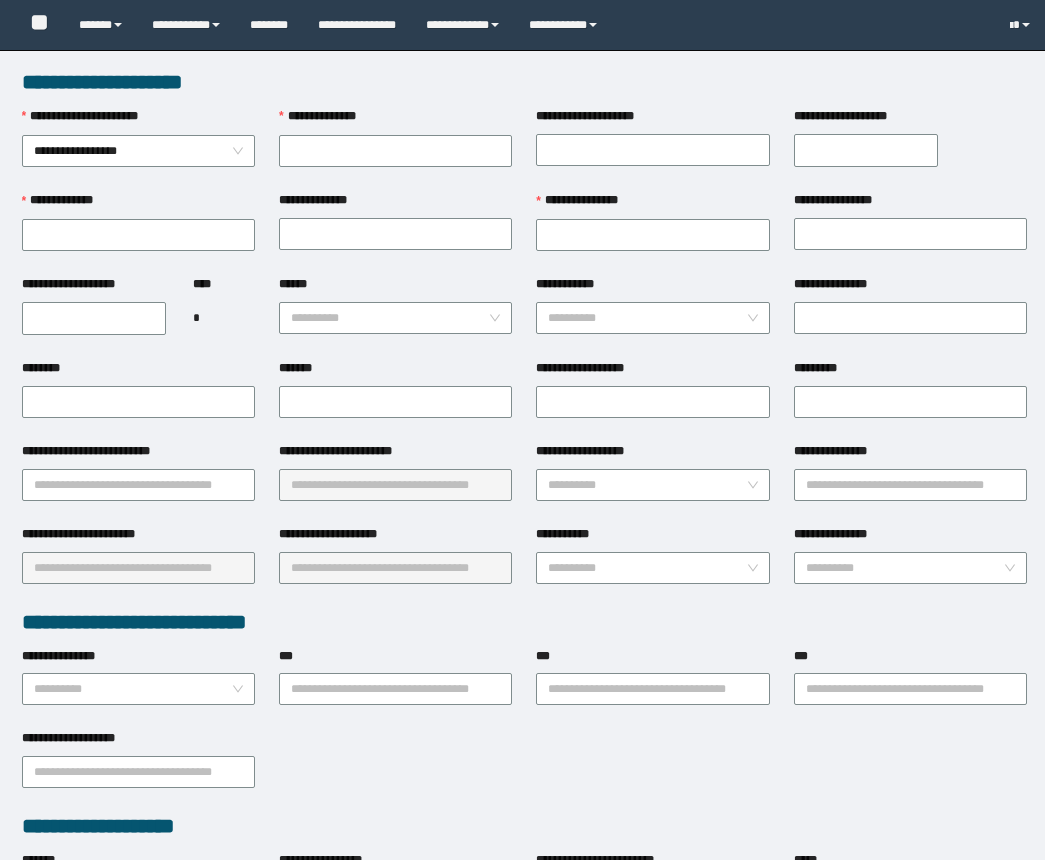 scroll, scrollTop: 0, scrollLeft: 0, axis: both 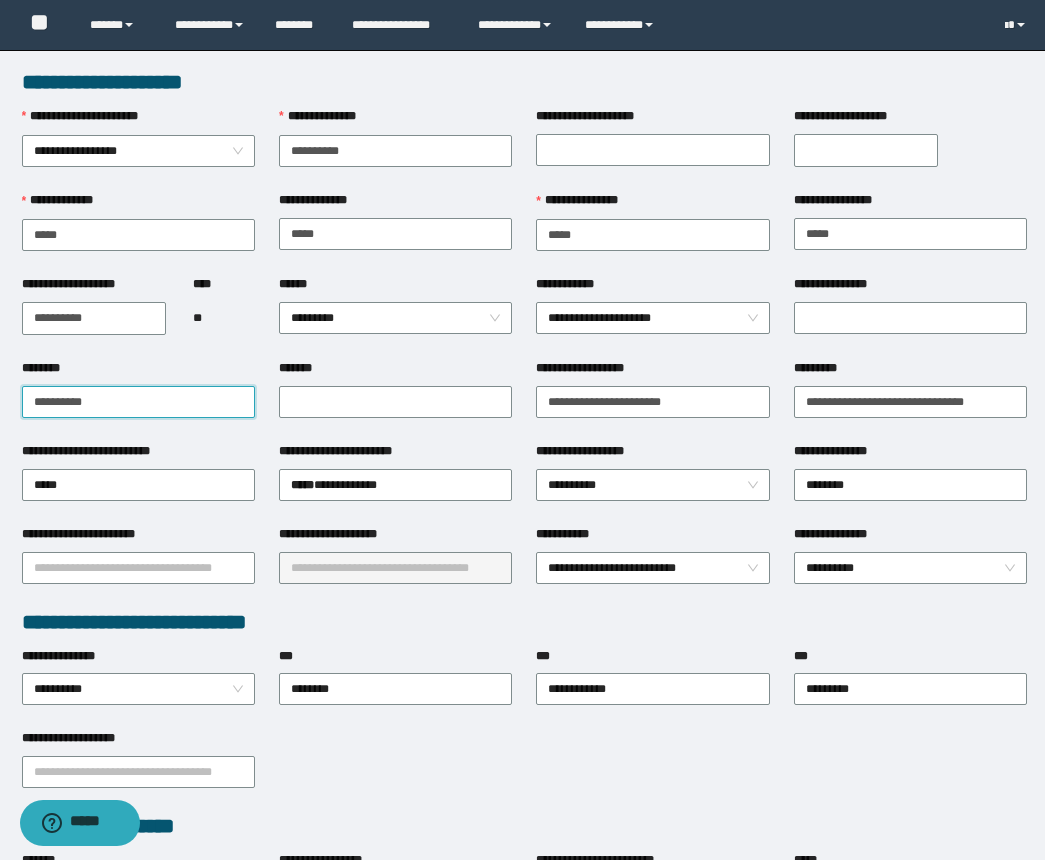 drag, startPoint x: 45, startPoint y: 406, endPoint x: 140, endPoint y: 447, distance: 103.4698 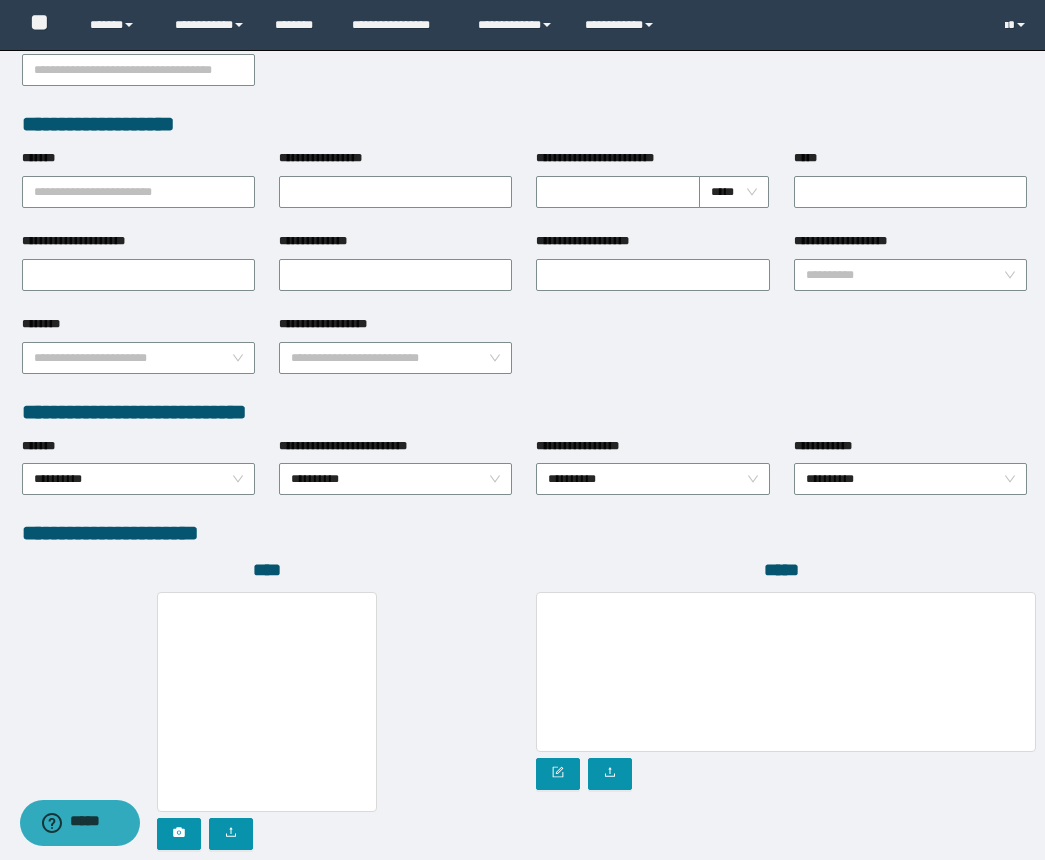 scroll, scrollTop: 843, scrollLeft: 0, axis: vertical 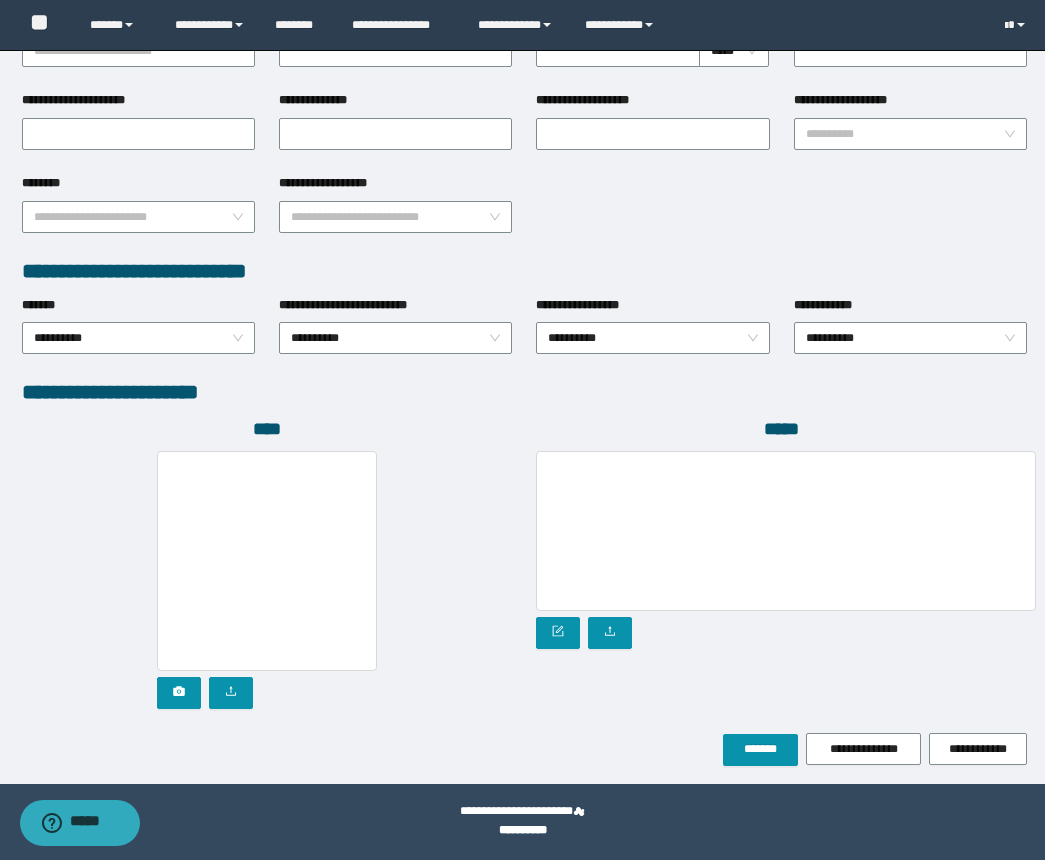 type on "**********" 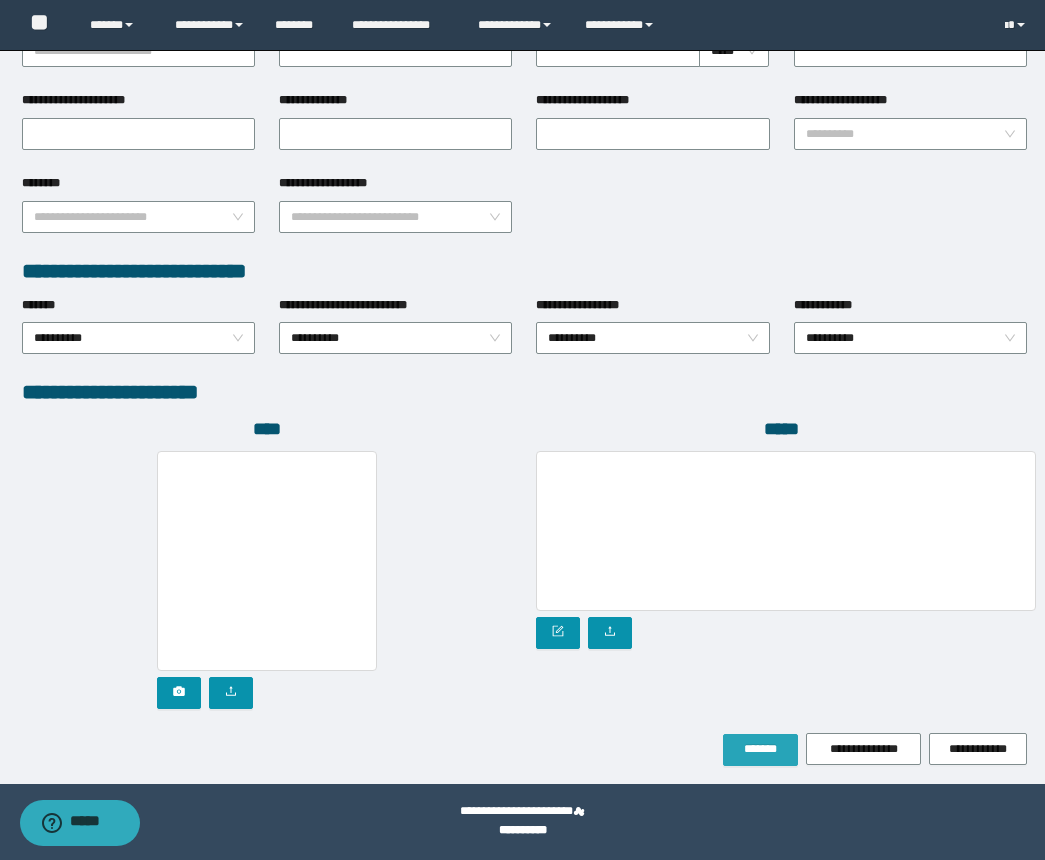 click on "*******" at bounding box center (760, 749) 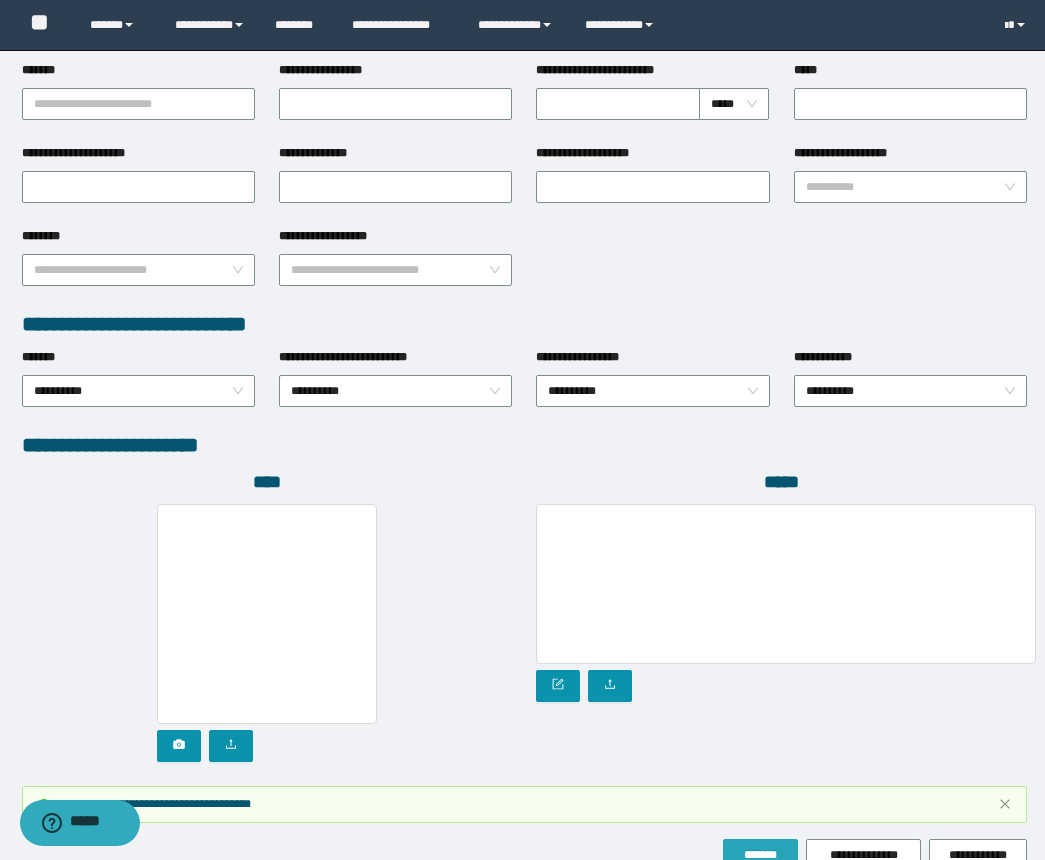 scroll, scrollTop: 895, scrollLeft: 0, axis: vertical 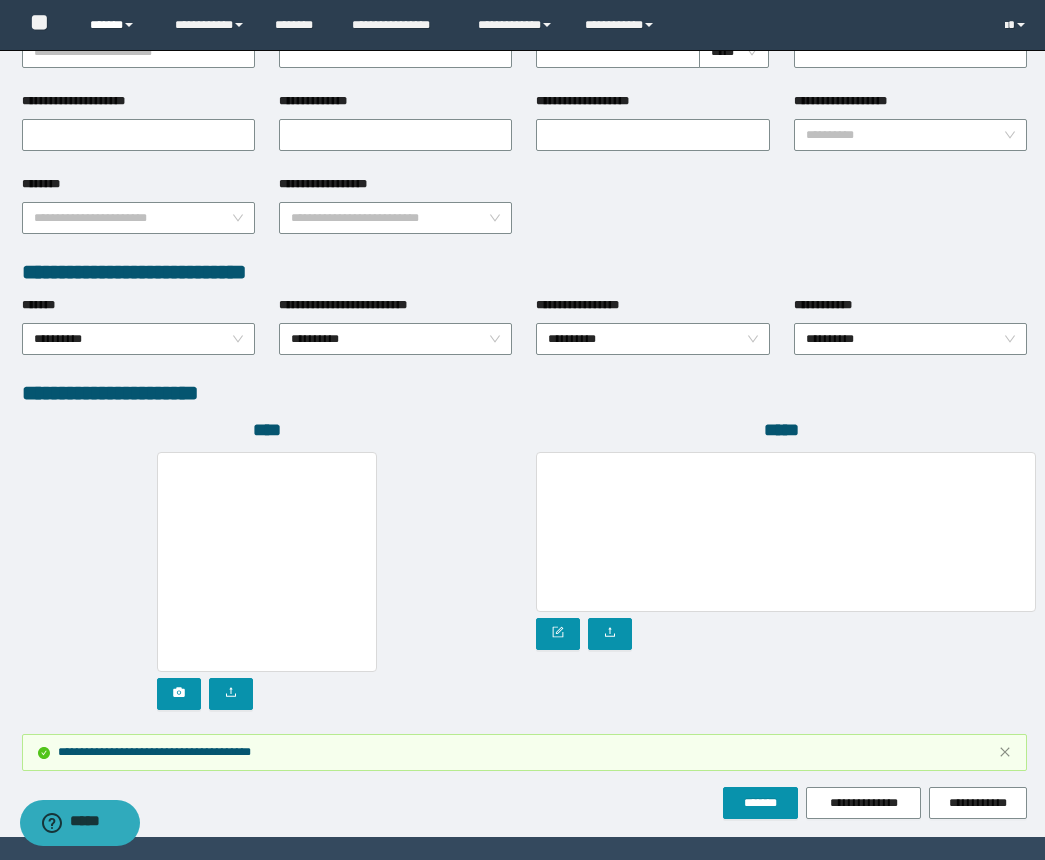 click on "******" at bounding box center [117, 25] 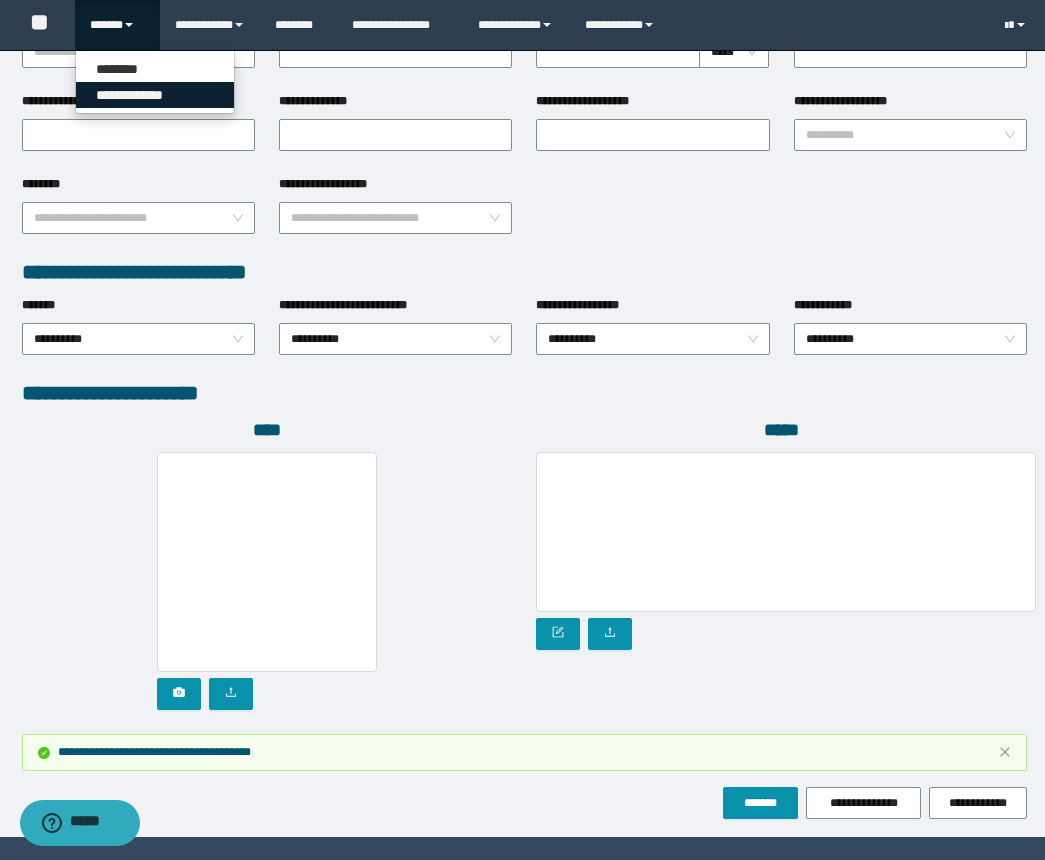 click on "**********" at bounding box center [155, 95] 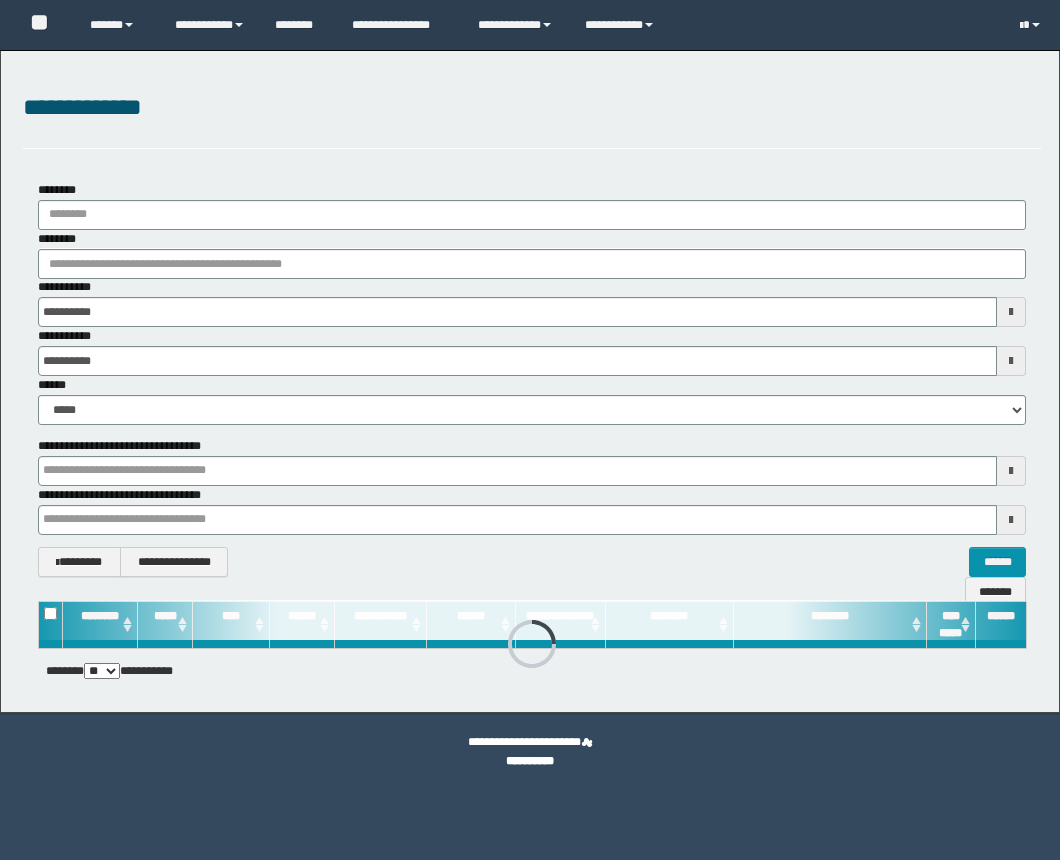 scroll, scrollTop: 0, scrollLeft: 0, axis: both 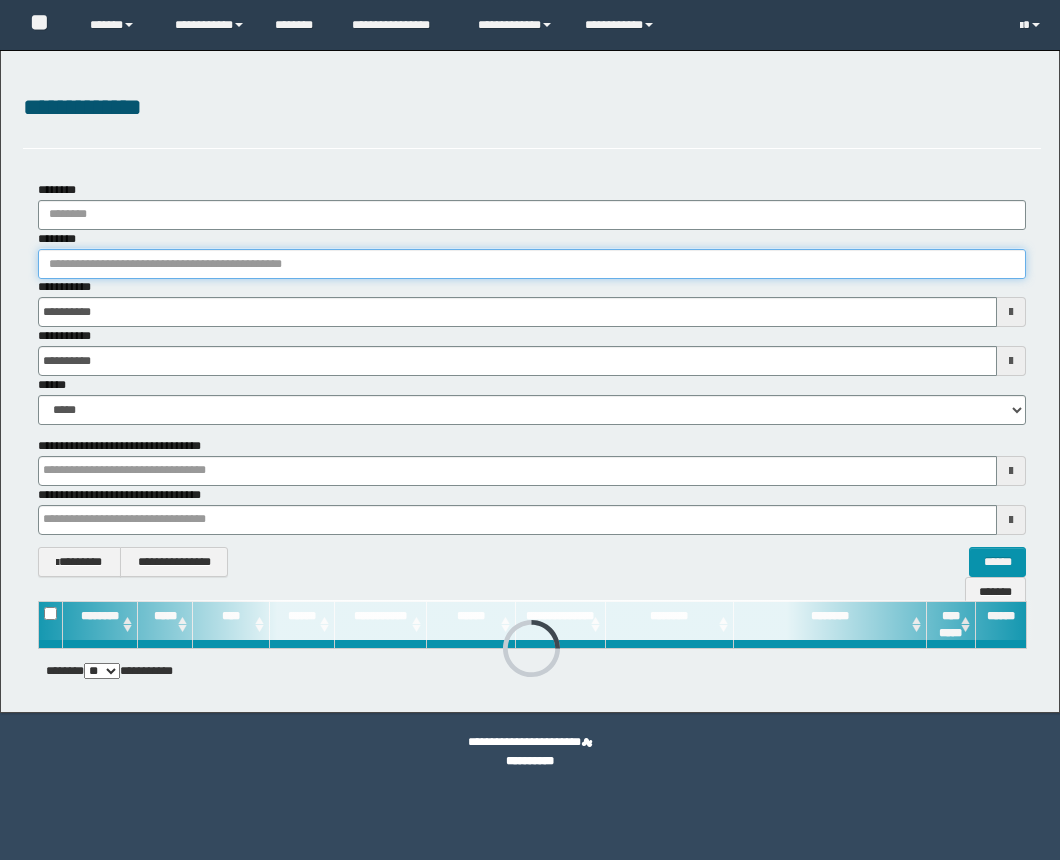 click on "********" at bounding box center [532, 264] 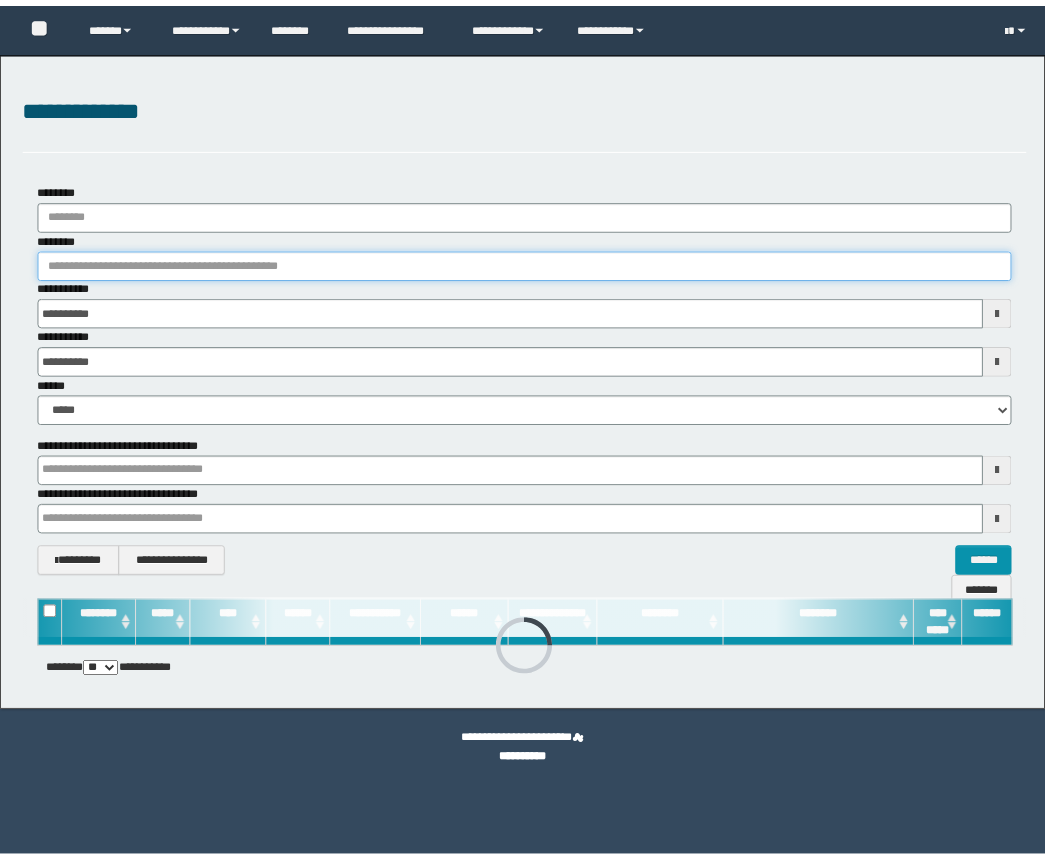 scroll, scrollTop: 0, scrollLeft: 0, axis: both 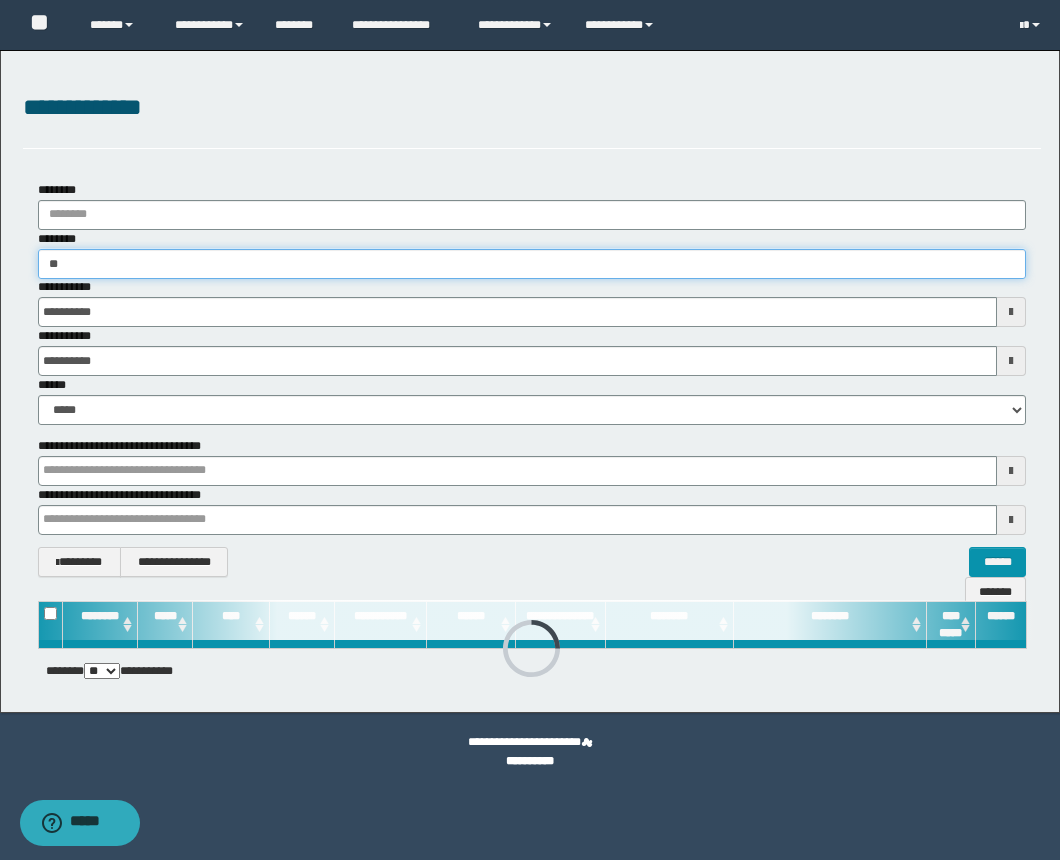 type on "***" 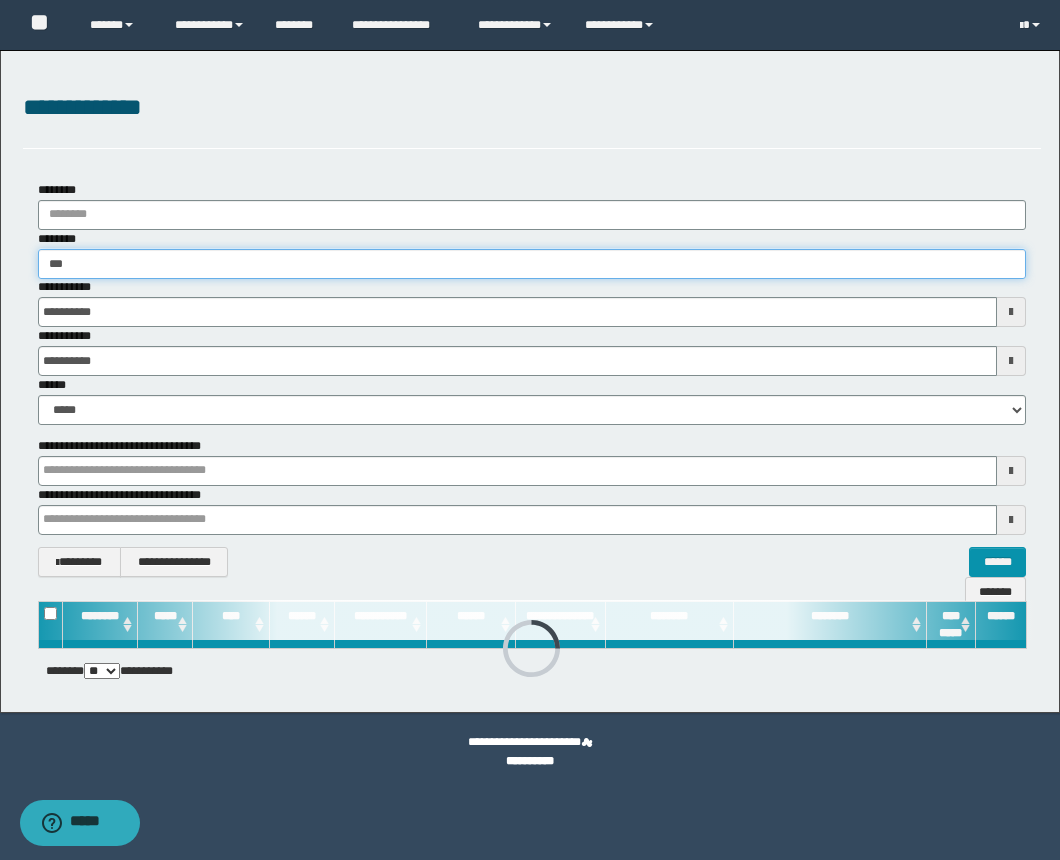 type on "***" 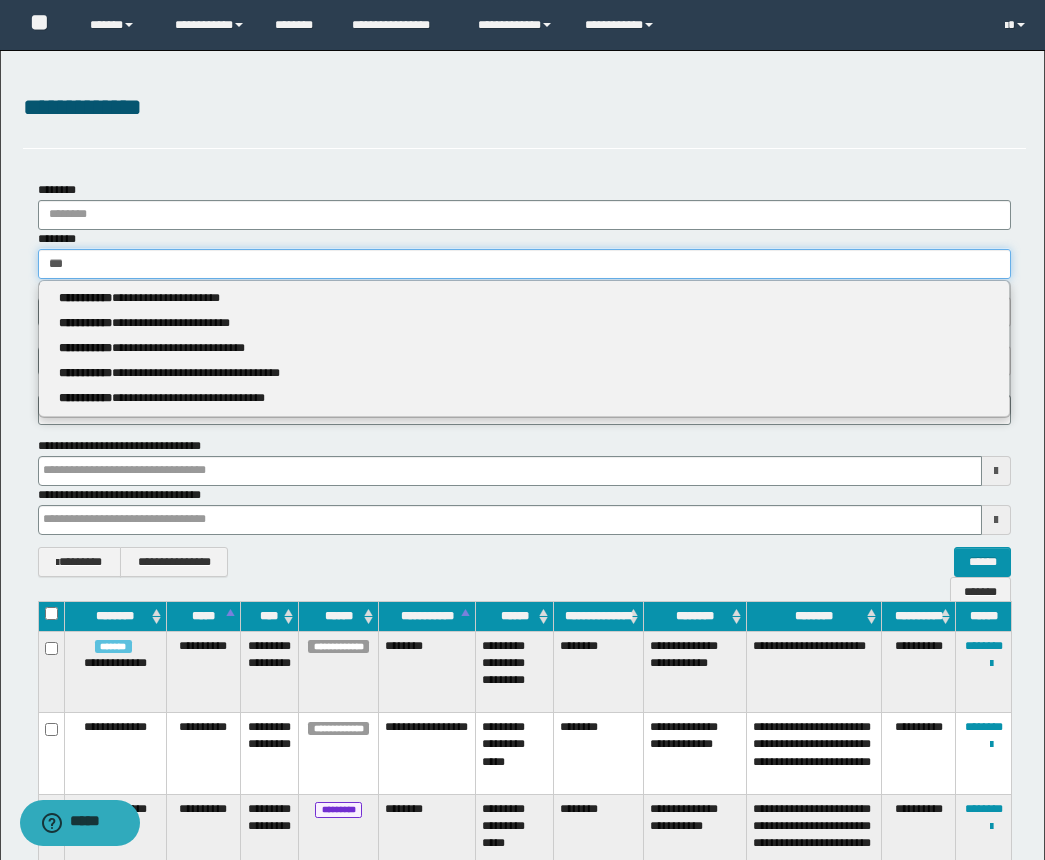 type 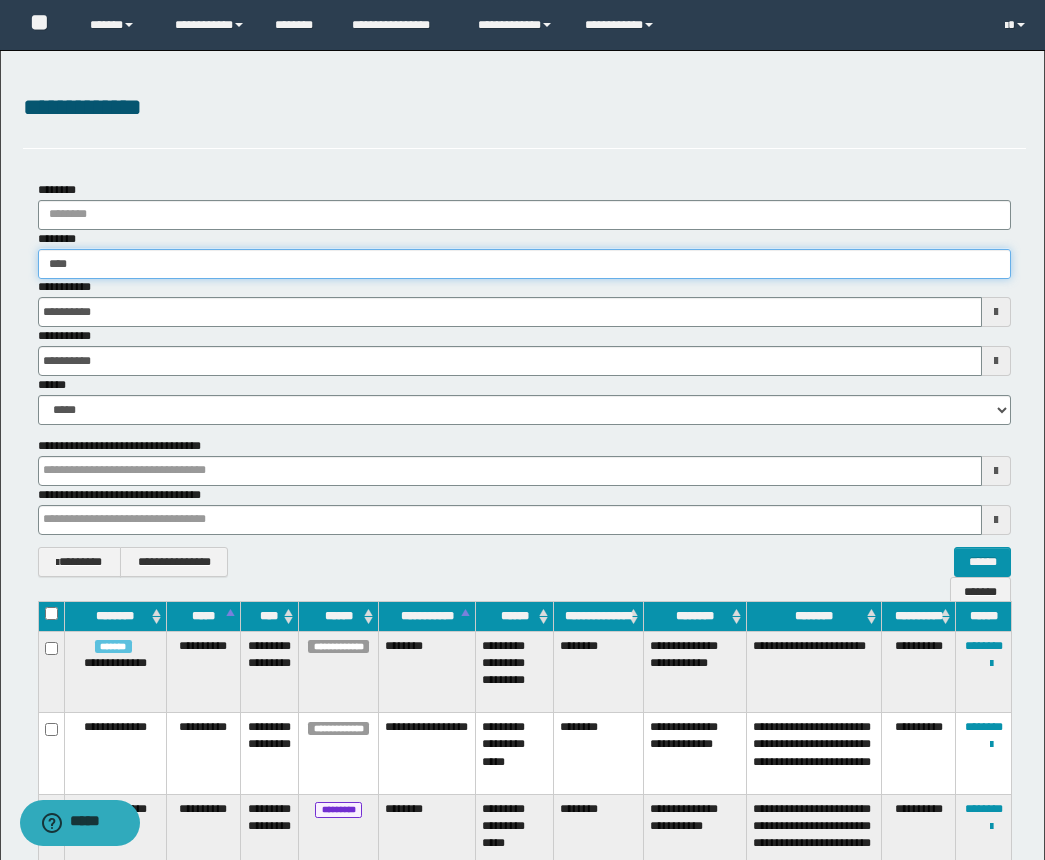 type on "*****" 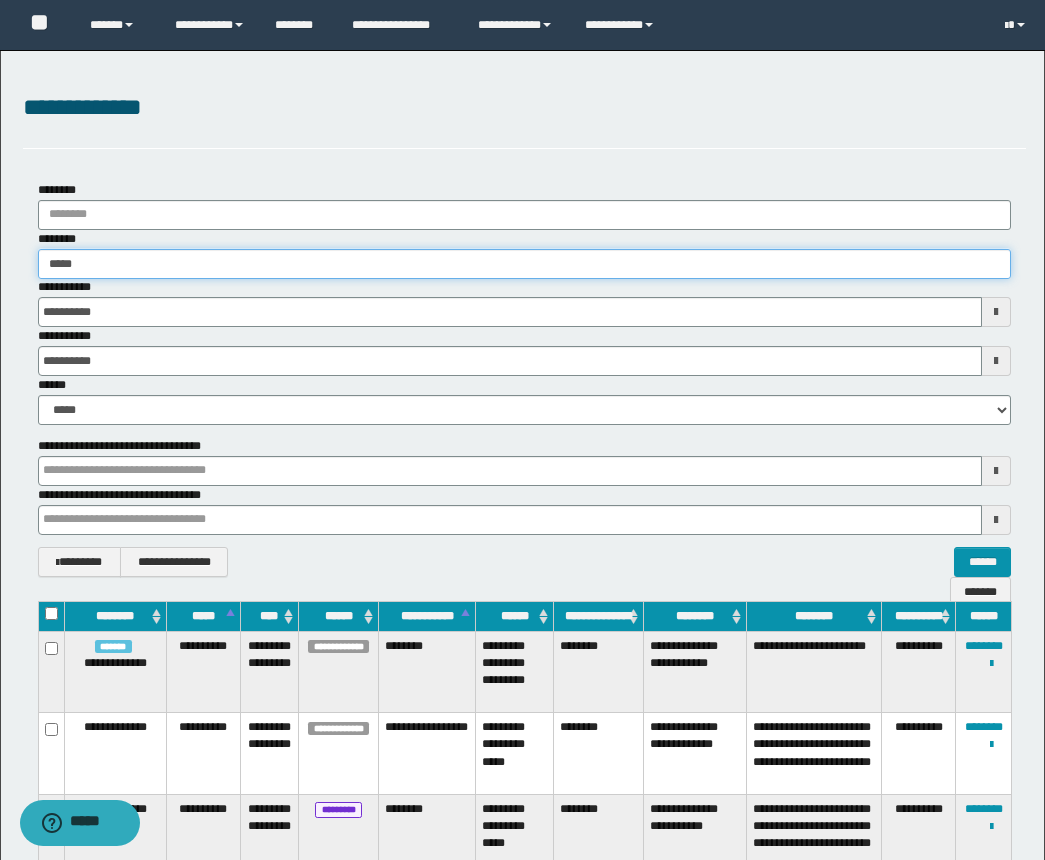 type on "*****" 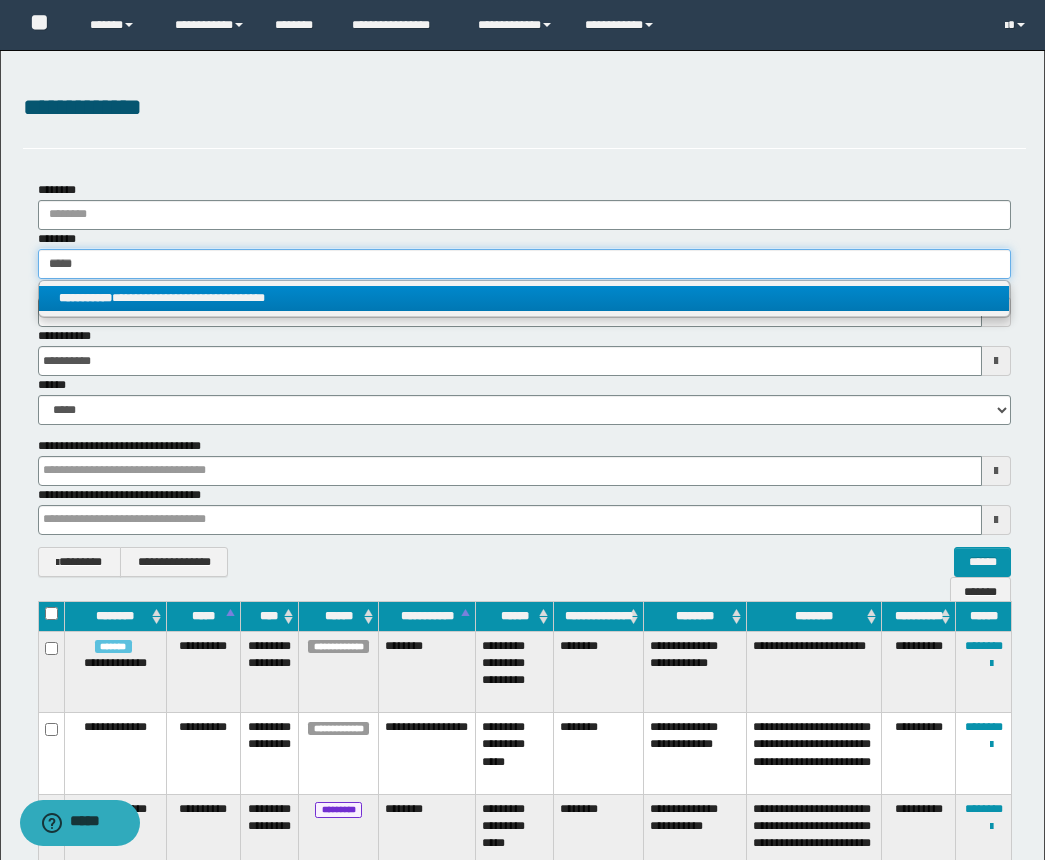 type on "*****" 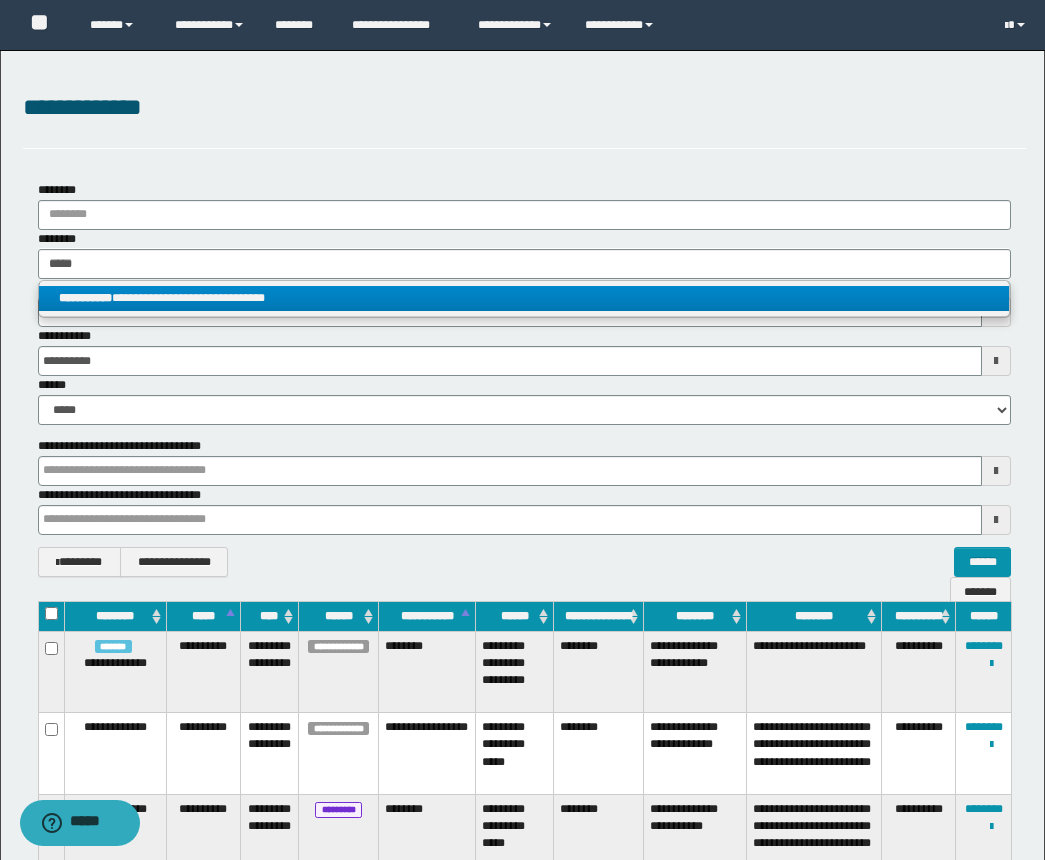 click on "**********" at bounding box center [524, 298] 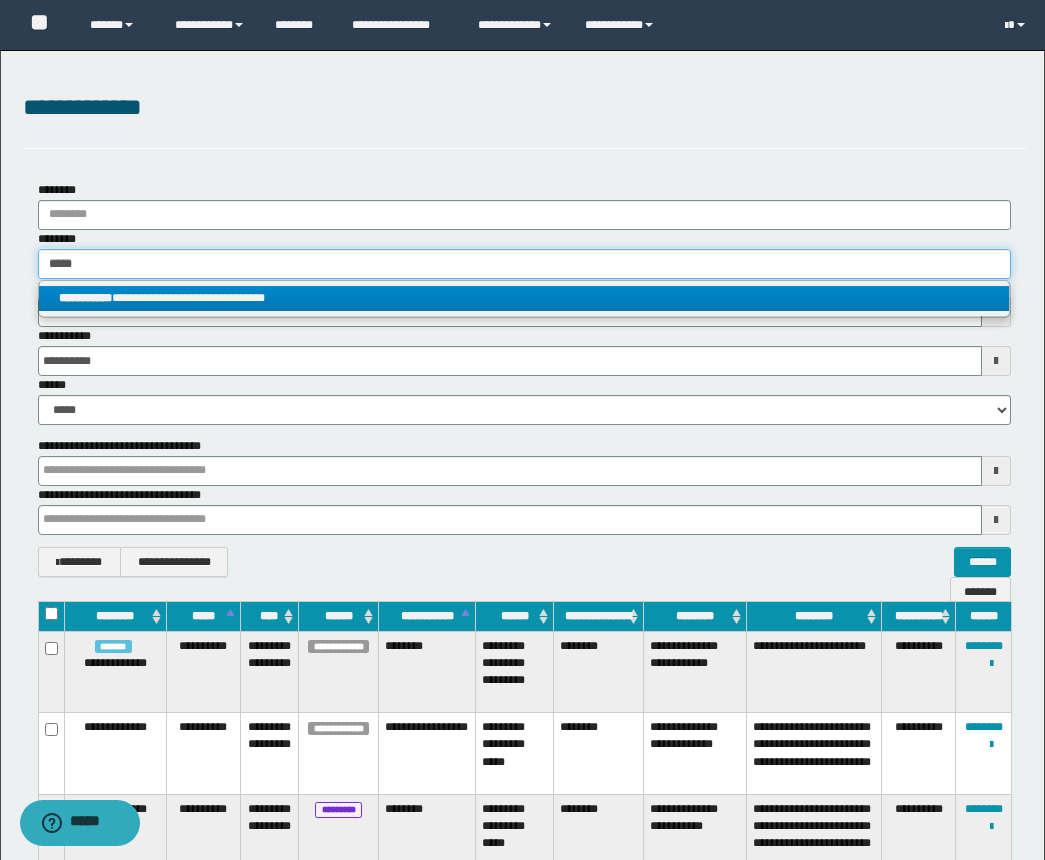 type 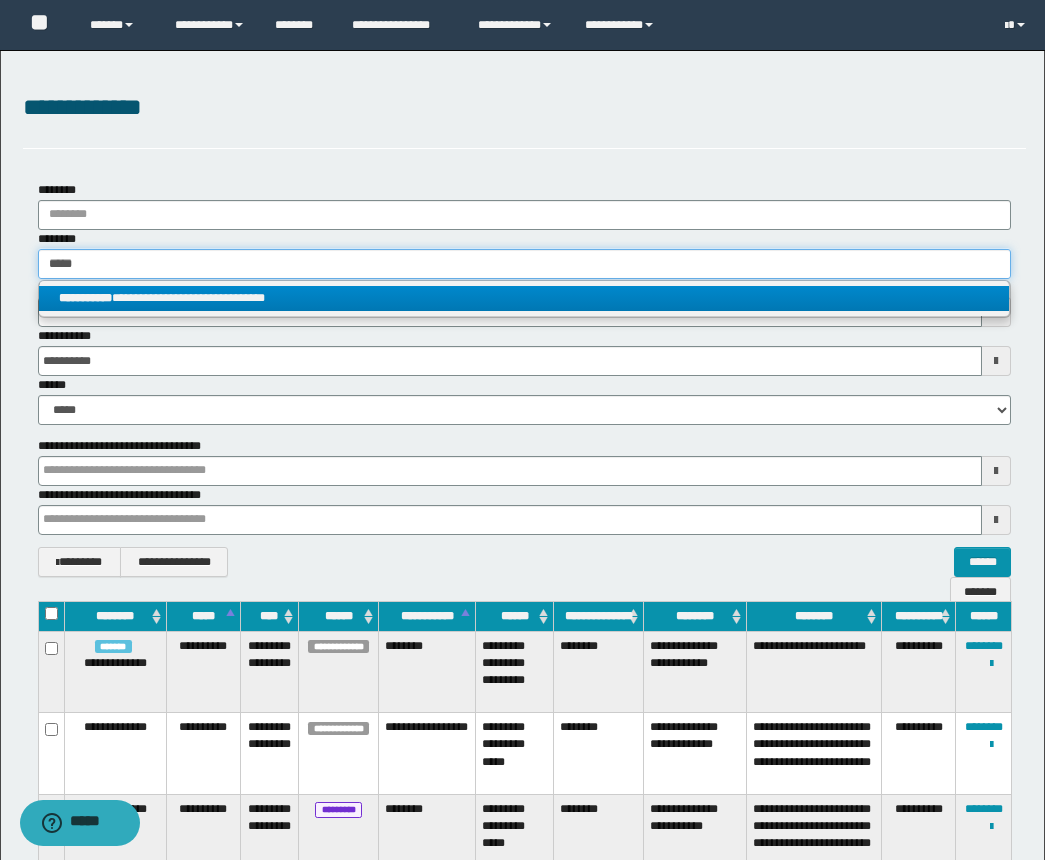 type on "**********" 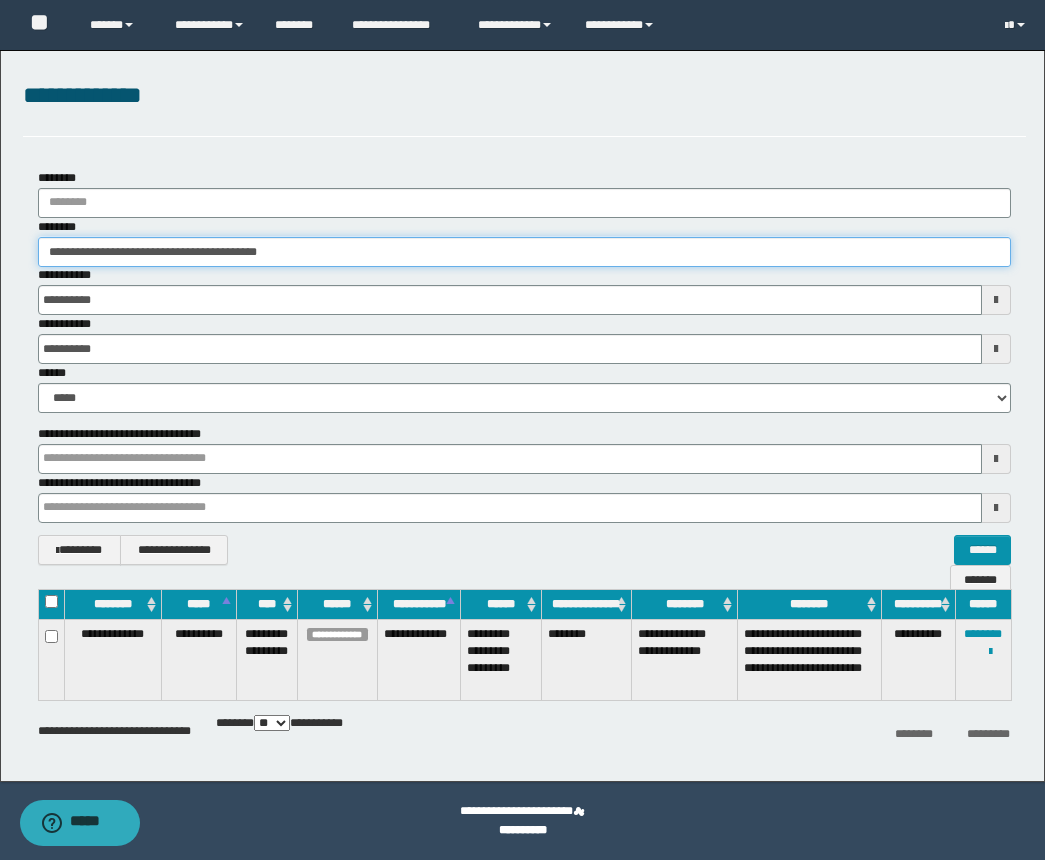scroll, scrollTop: 12, scrollLeft: 0, axis: vertical 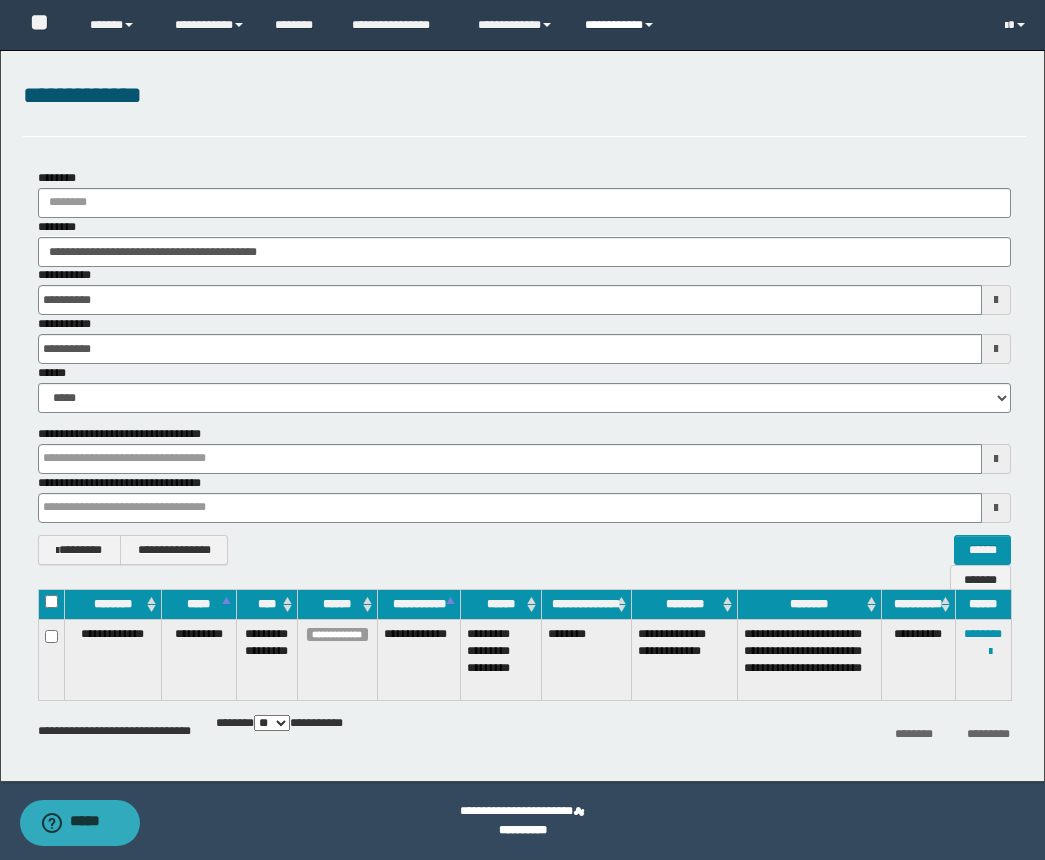 click on "**********" at bounding box center (622, 25) 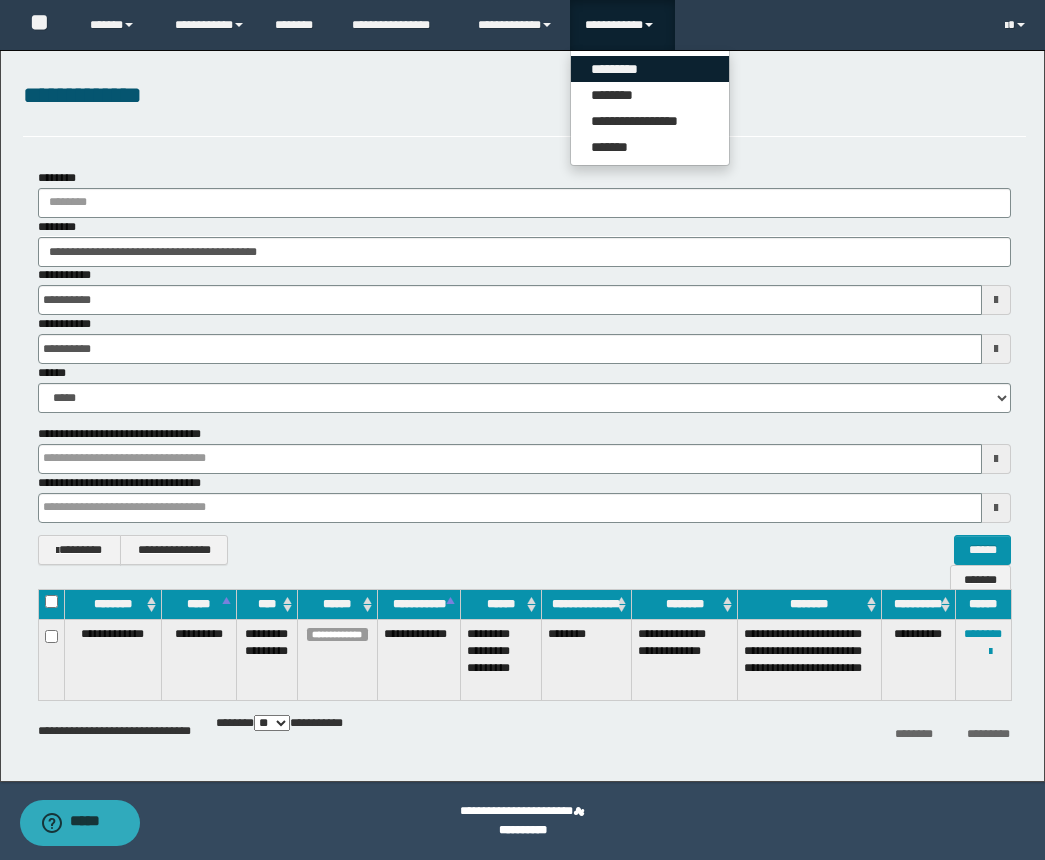 click on "*********" at bounding box center [650, 69] 